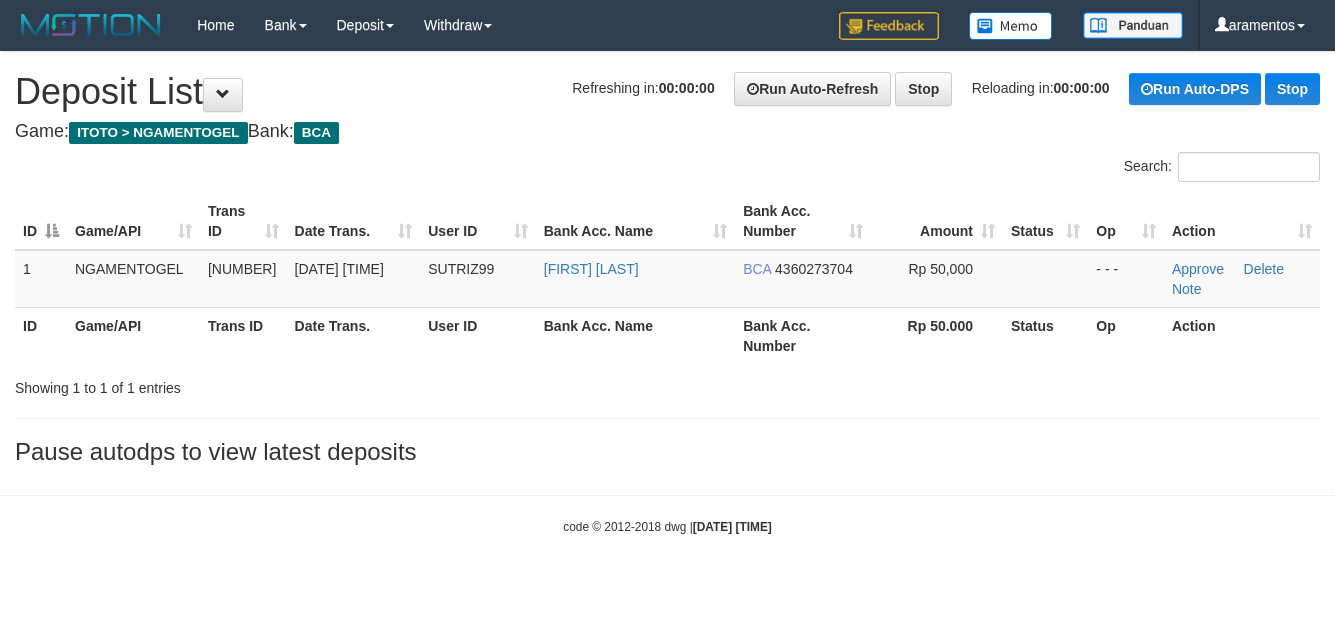 scroll, scrollTop: 0, scrollLeft: 0, axis: both 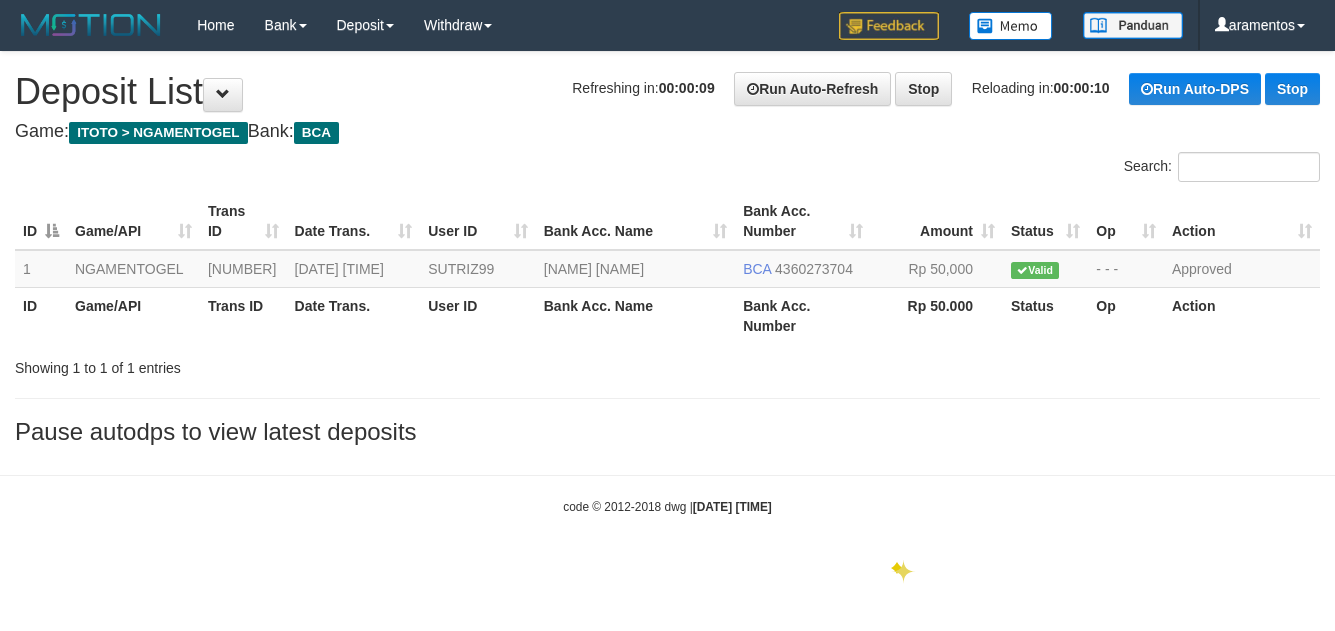 click on "Toggle navigation
Home
Bank
Account List
Load
By Website
Group
[ITOTO]													NGAMENTOGEL
By Load Group (DPS)
Group ara-1
Mutasi Bank
Search
Sync
Note Mutasi
Deposit
DPS Fetch" at bounding box center (667, 283) 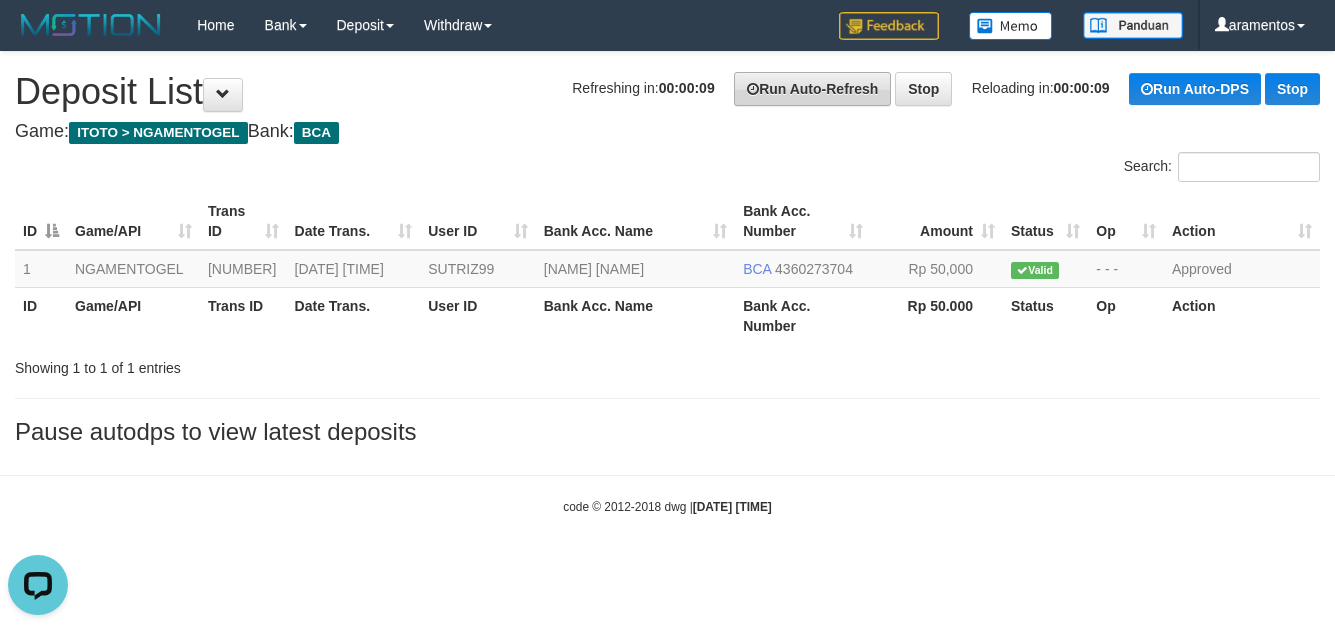 scroll, scrollTop: 0, scrollLeft: 0, axis: both 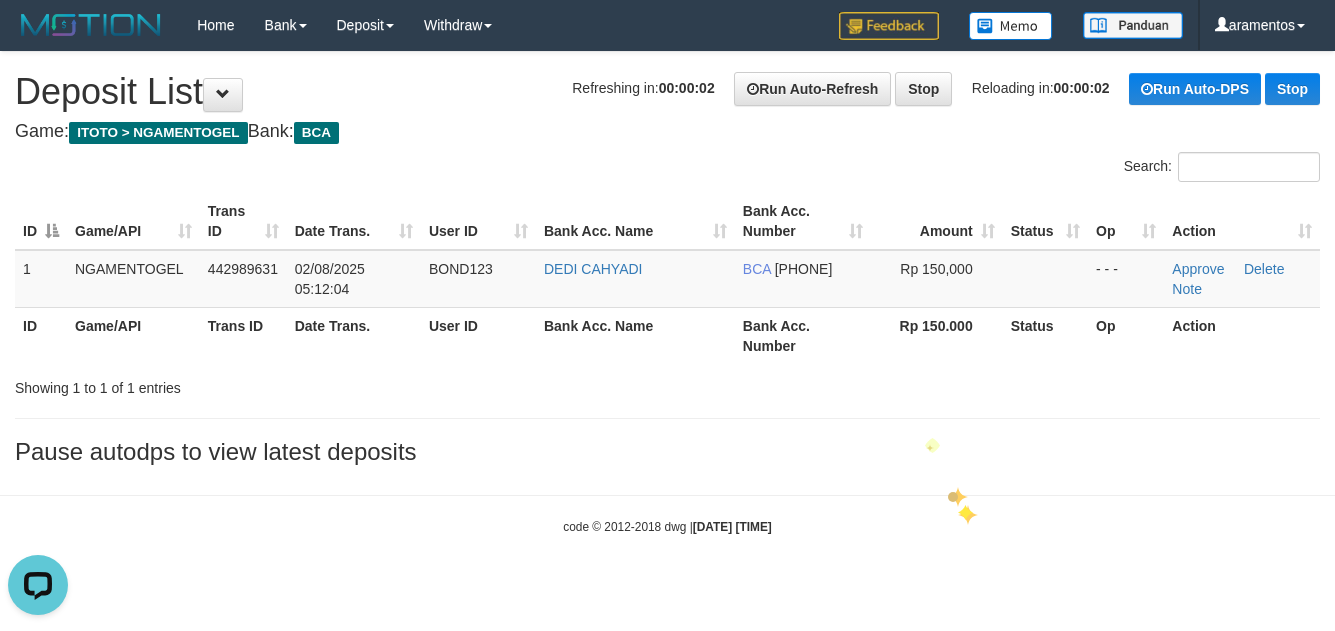 click on "Toggle navigation
Home
Bank
Account List
Load
By Website
Group
[ITOTO]													NGAMENTOGEL
By Load Group (DPS)
Group ara-1
Mutasi Bank
Search
Sync
Note Mutasi
Deposit
DPS Fetch" at bounding box center (667, 293) 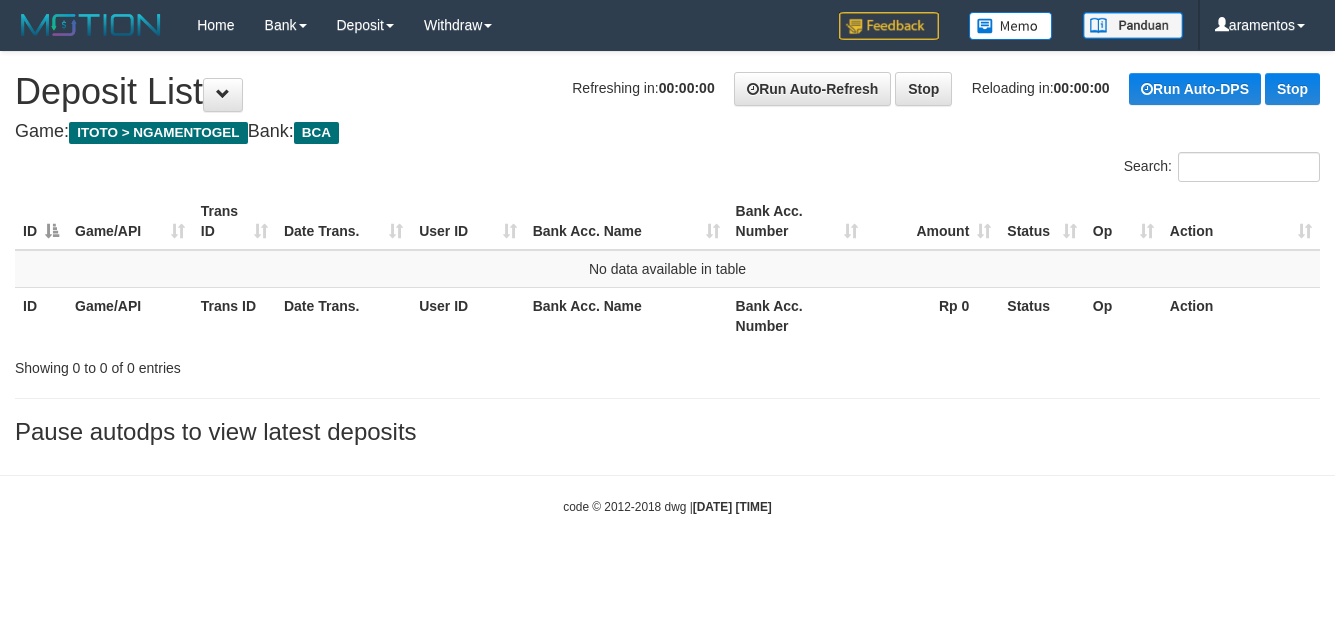 scroll, scrollTop: 0, scrollLeft: 0, axis: both 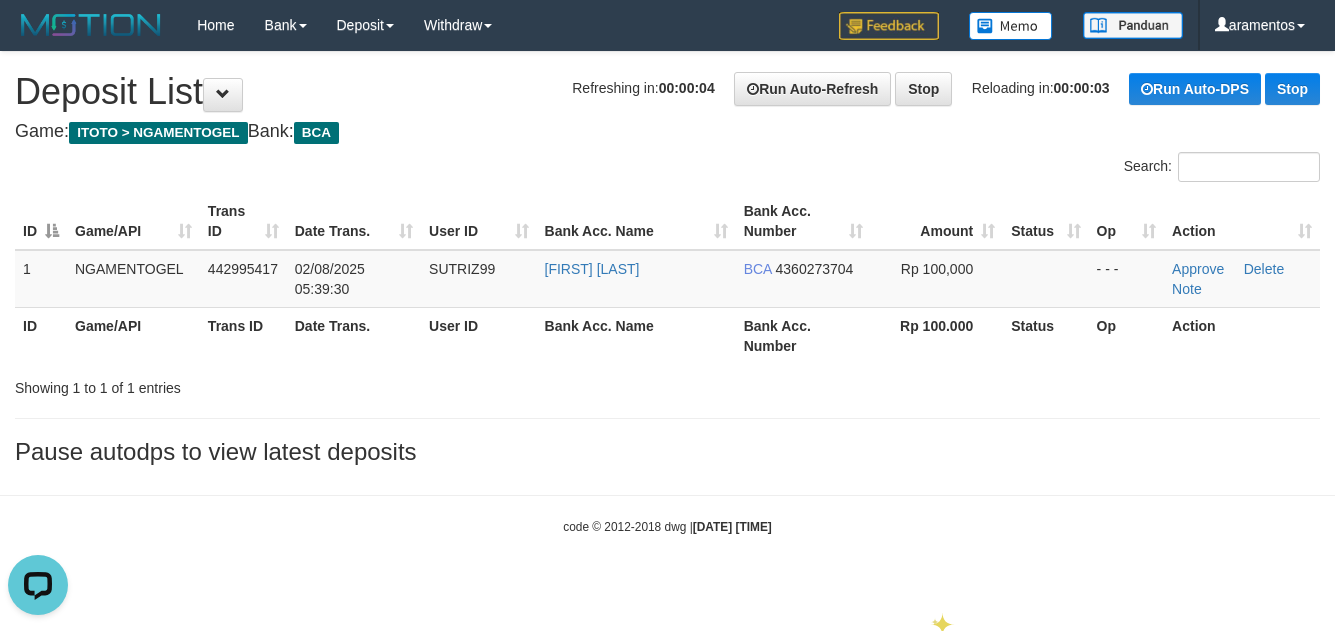 click at bounding box center [667, 293] 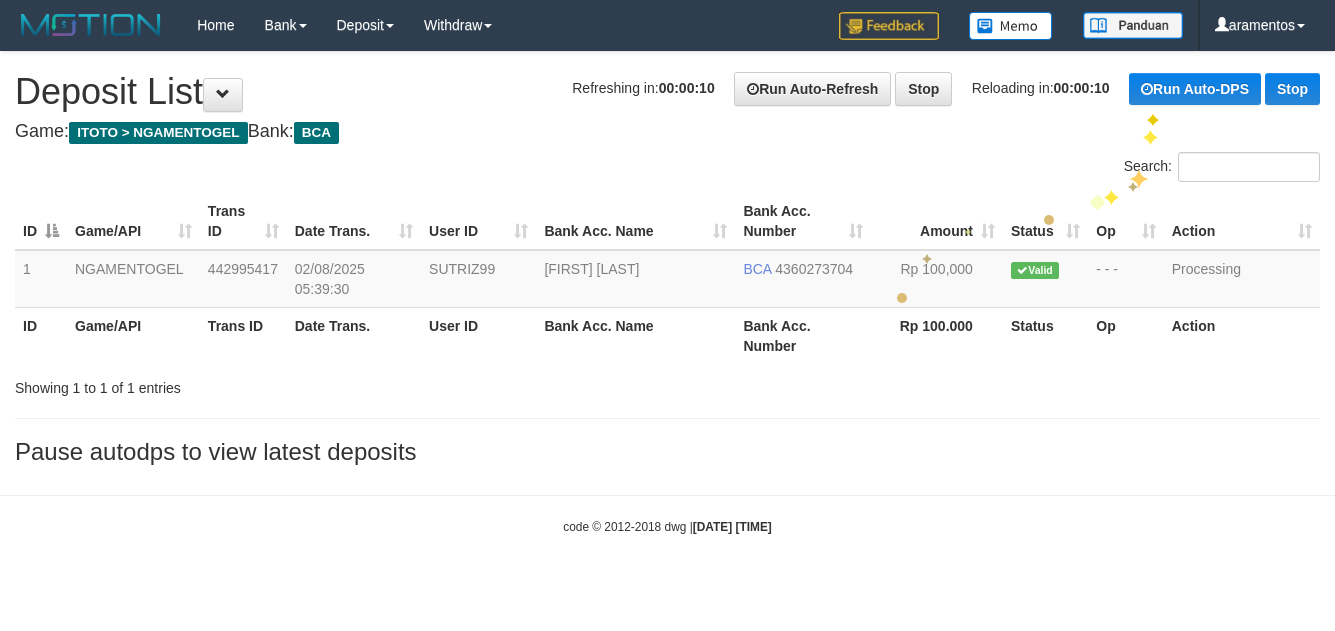scroll, scrollTop: 0, scrollLeft: 0, axis: both 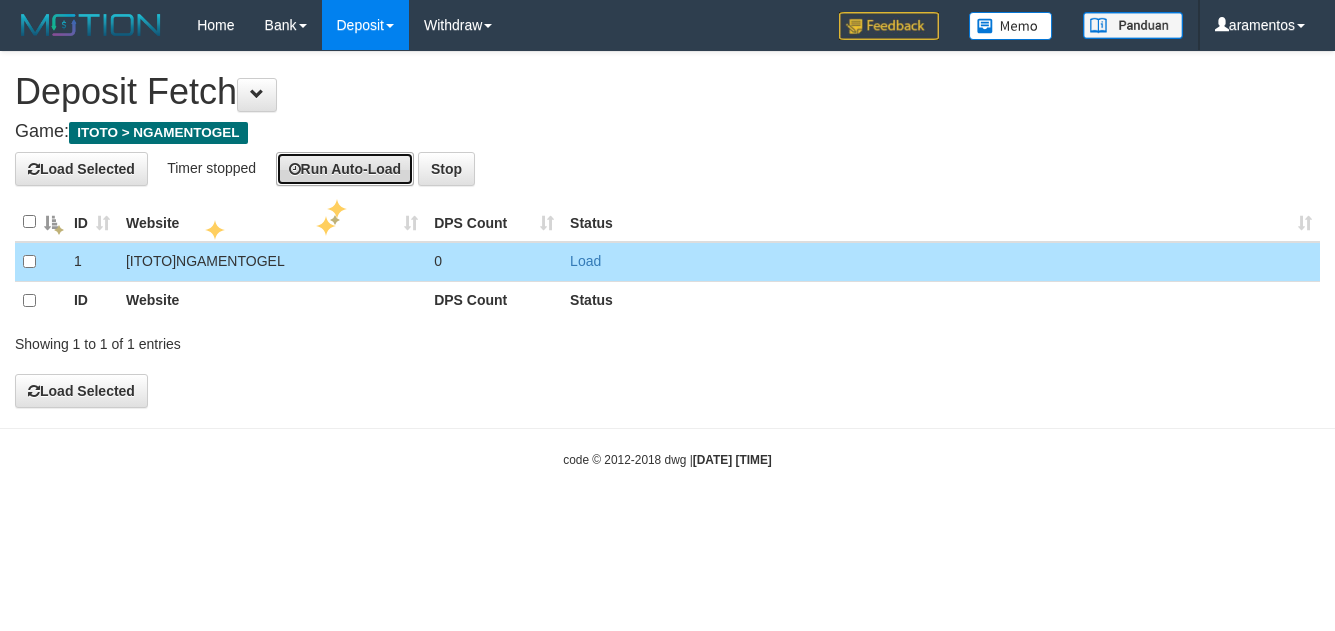 click on "Run Auto-Load" at bounding box center [345, 169] 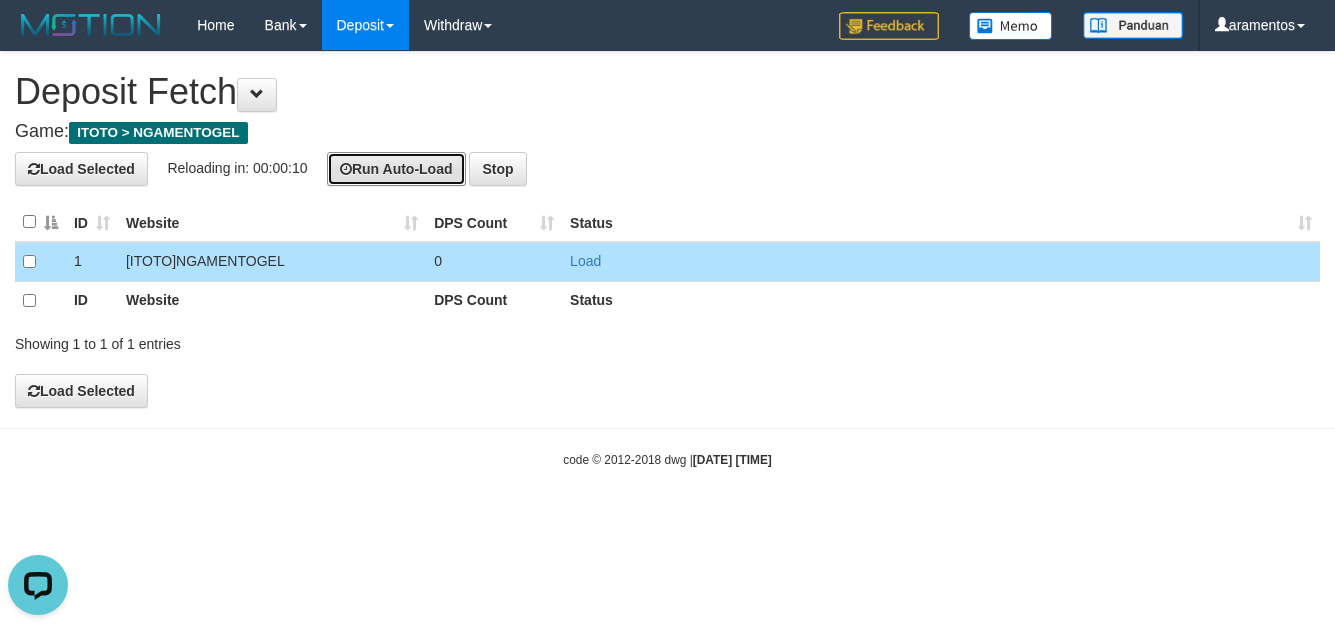 scroll, scrollTop: 0, scrollLeft: 0, axis: both 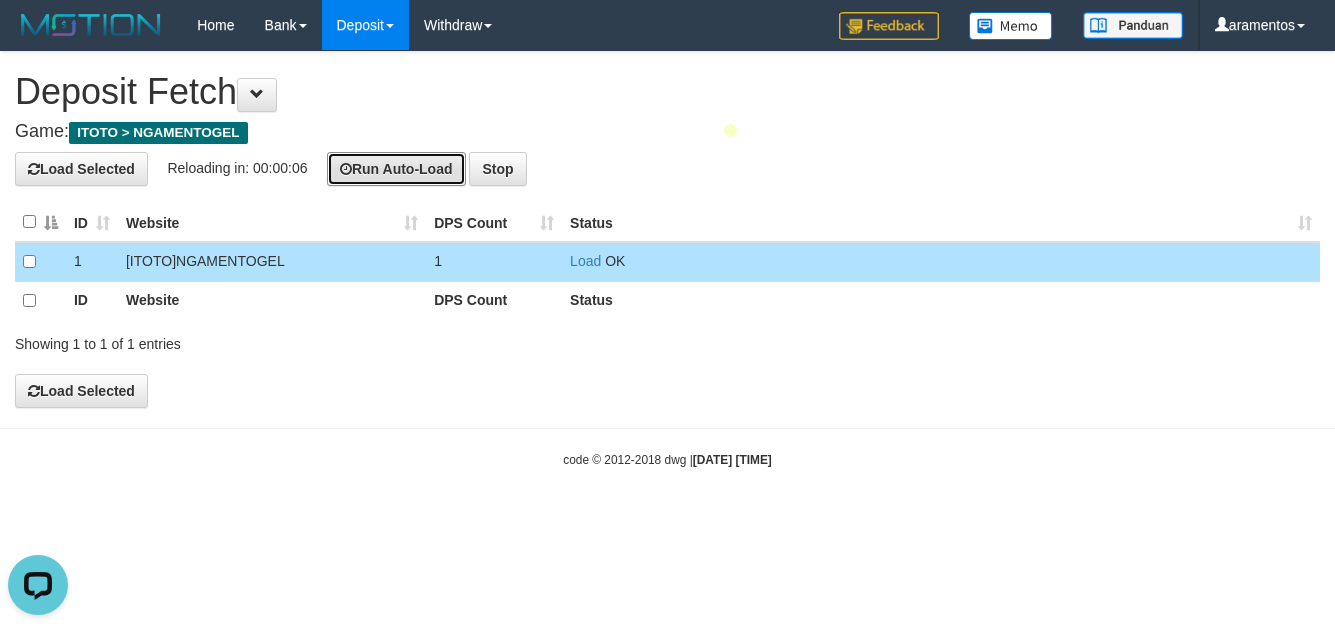 type 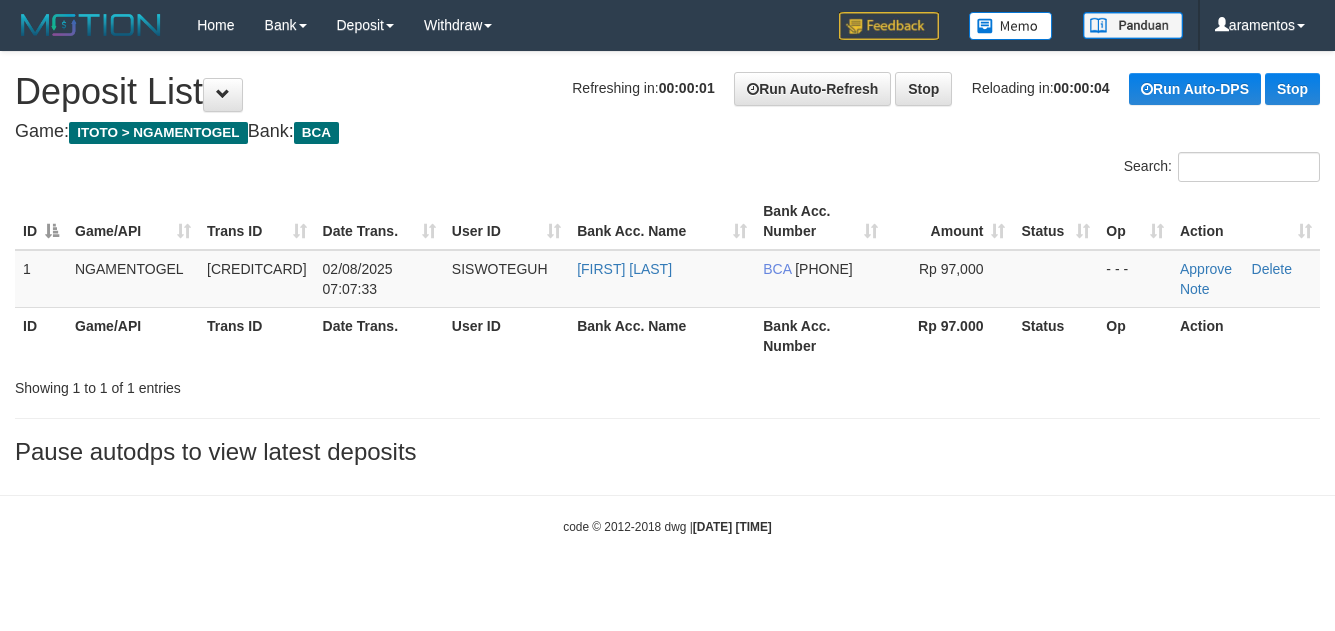 scroll, scrollTop: 0, scrollLeft: 0, axis: both 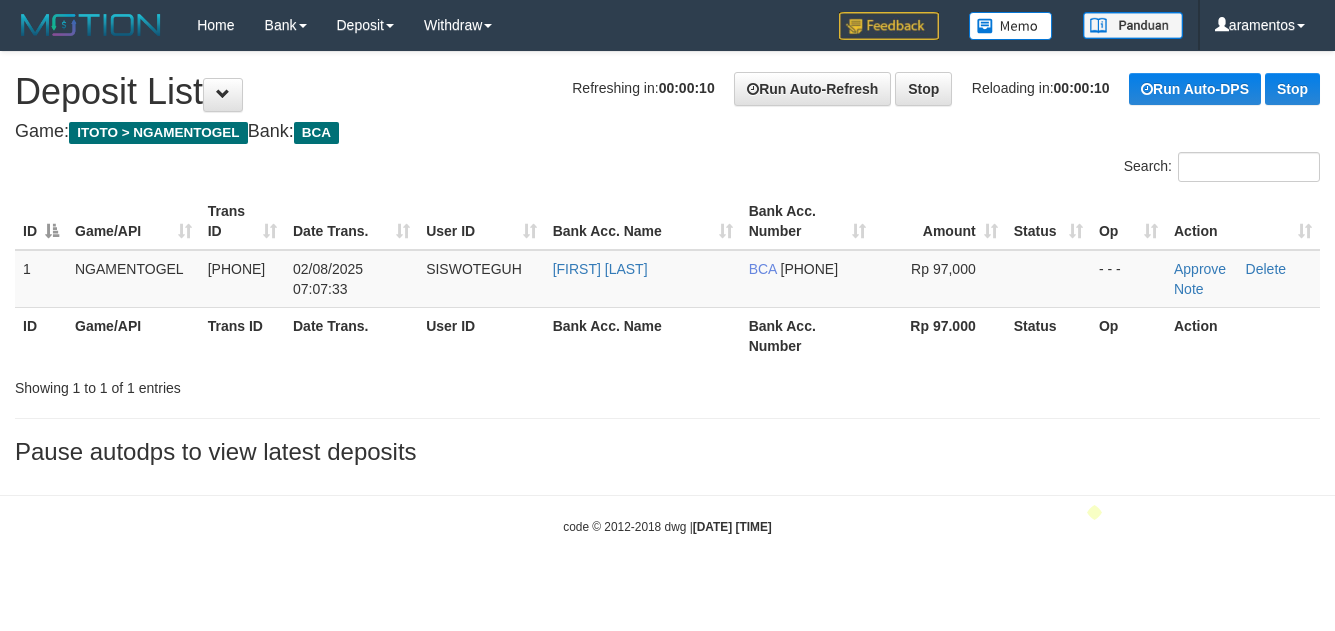 click on "code © 2012-2018 dwg |  2025/08/02 07:12:16" at bounding box center [667, 526] 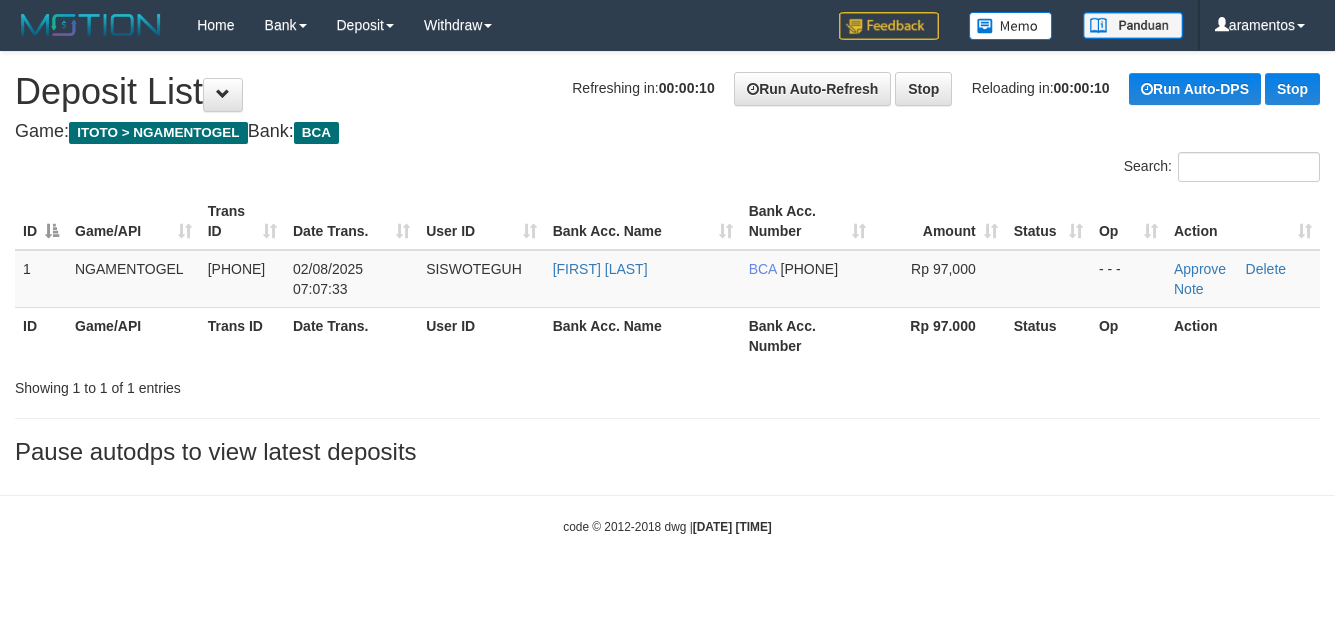 scroll, scrollTop: 0, scrollLeft: 0, axis: both 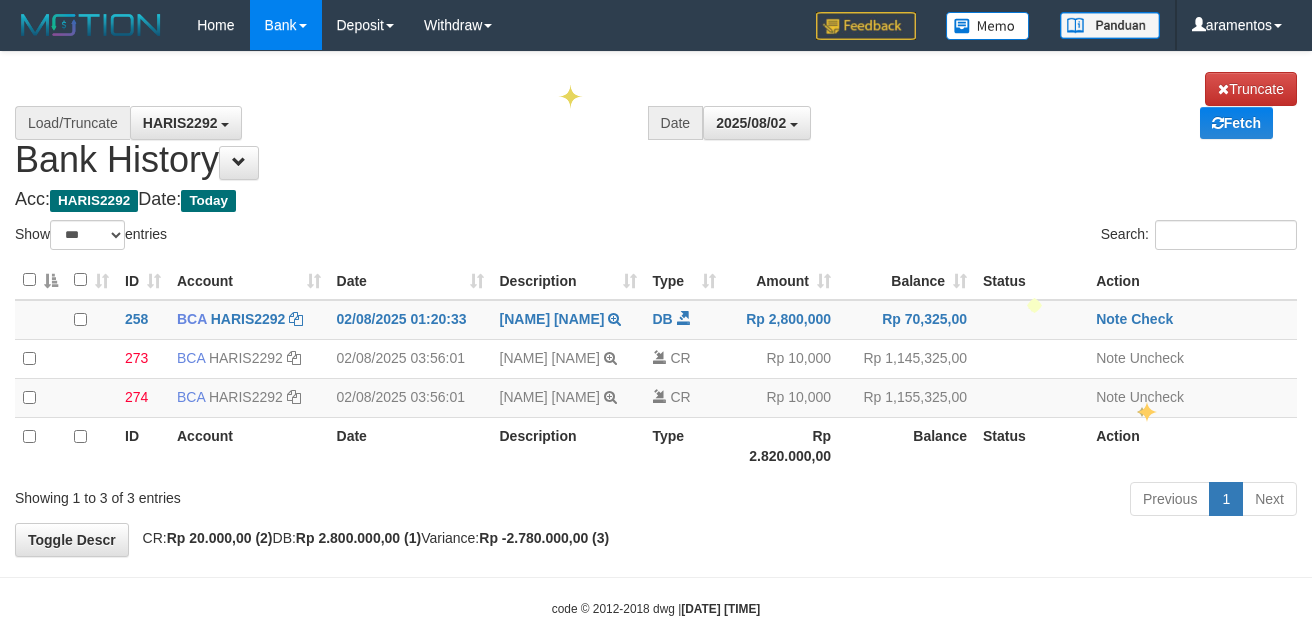 select on "***" 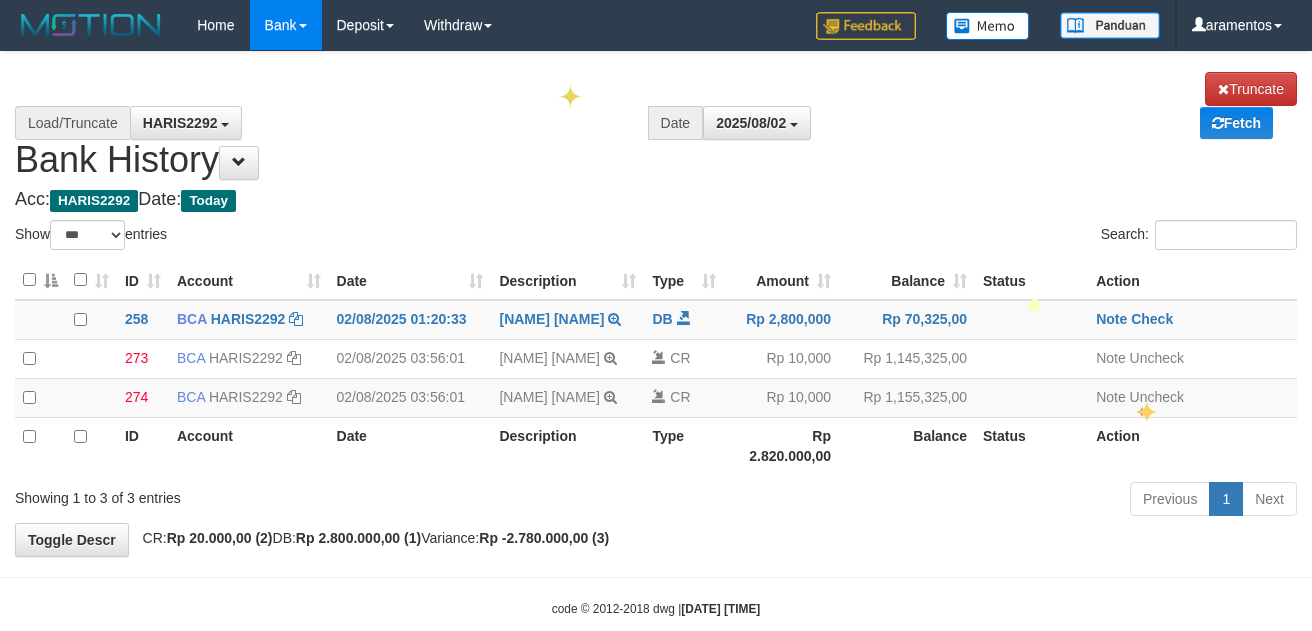scroll, scrollTop: 0, scrollLeft: 0, axis: both 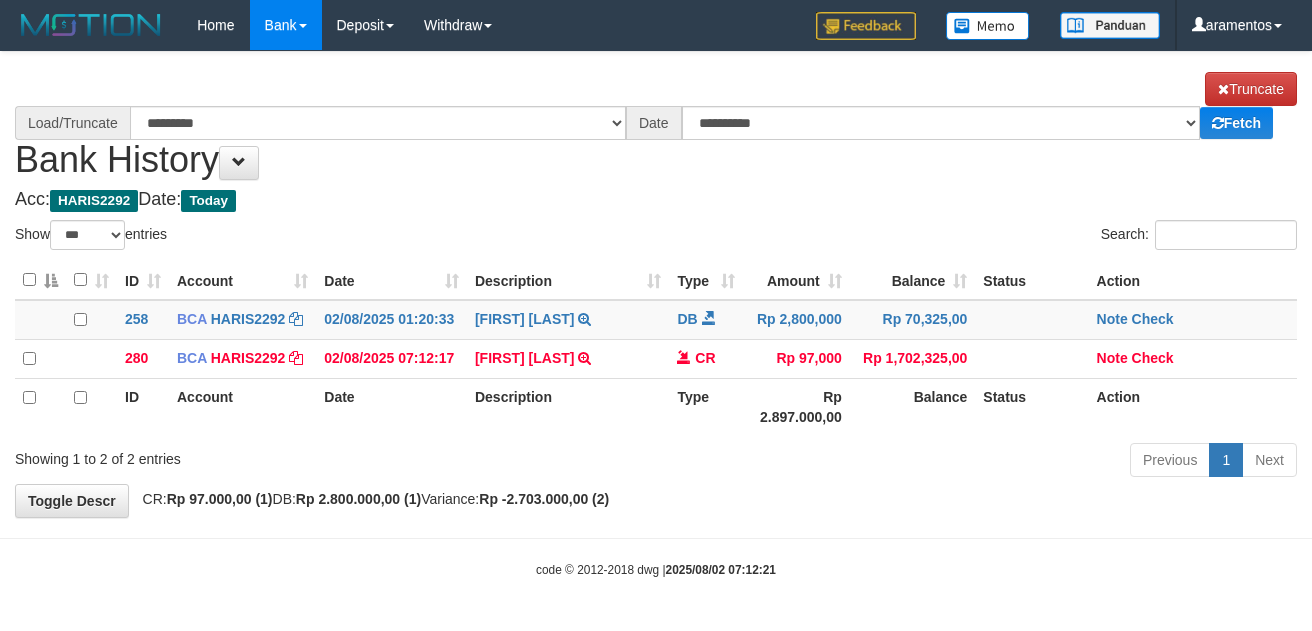 select on "***" 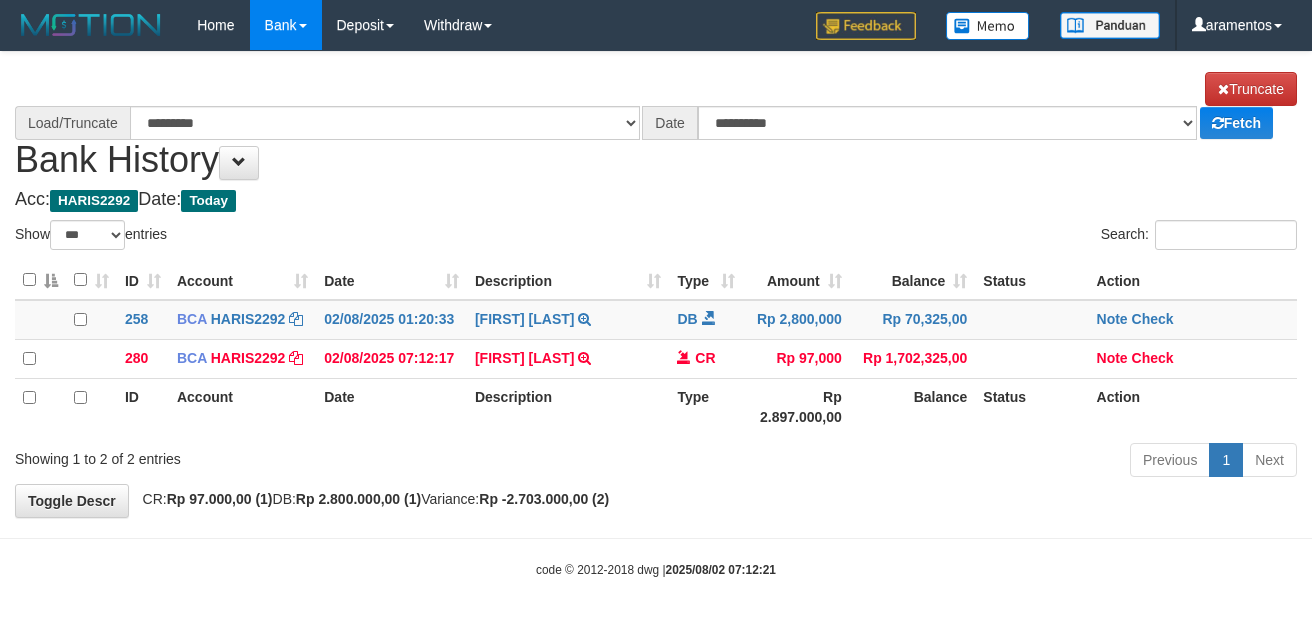 scroll, scrollTop: 0, scrollLeft: 0, axis: both 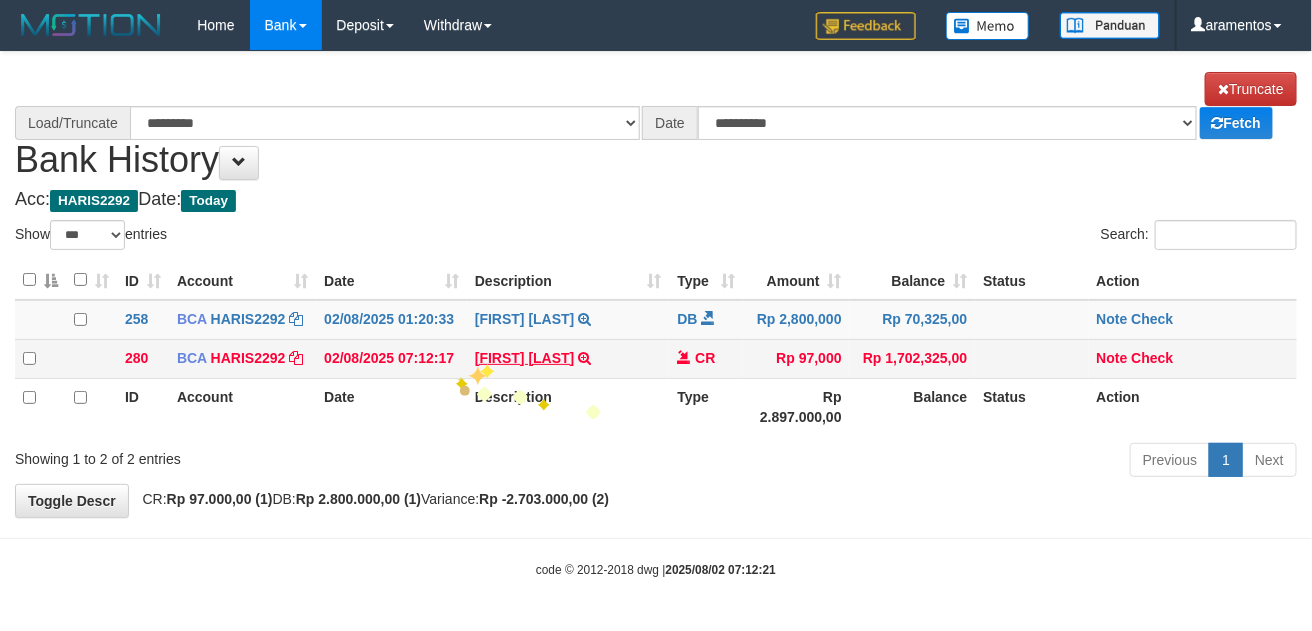 select on "****" 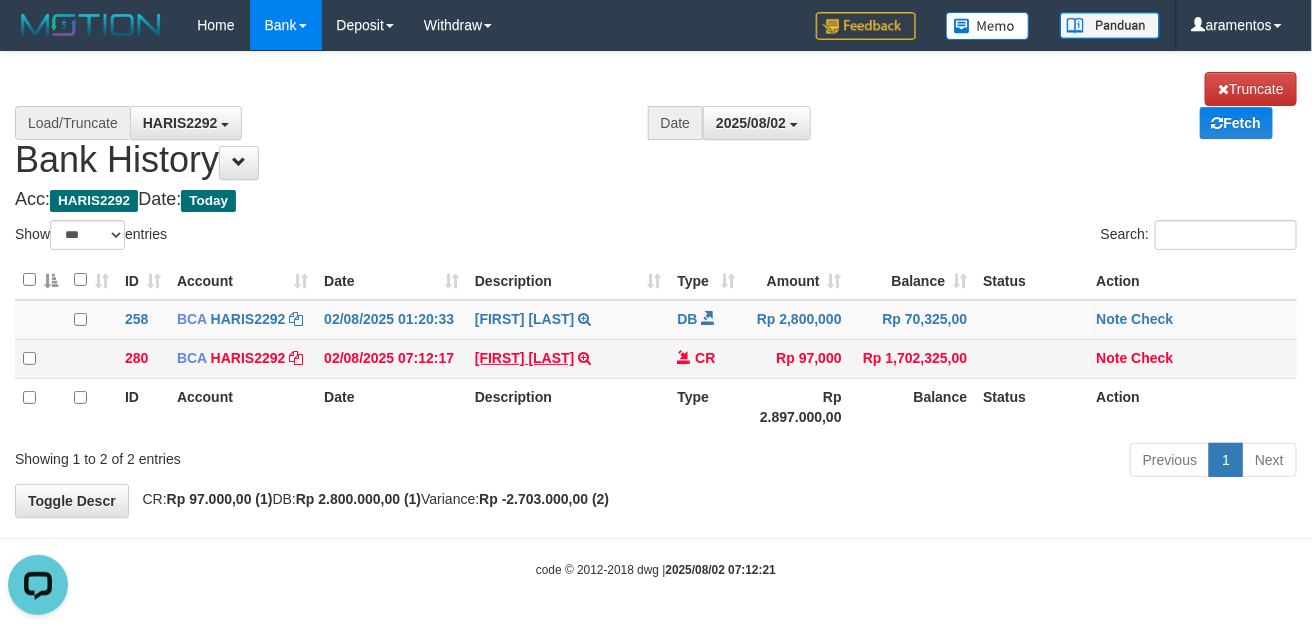 scroll, scrollTop: 0, scrollLeft: 0, axis: both 